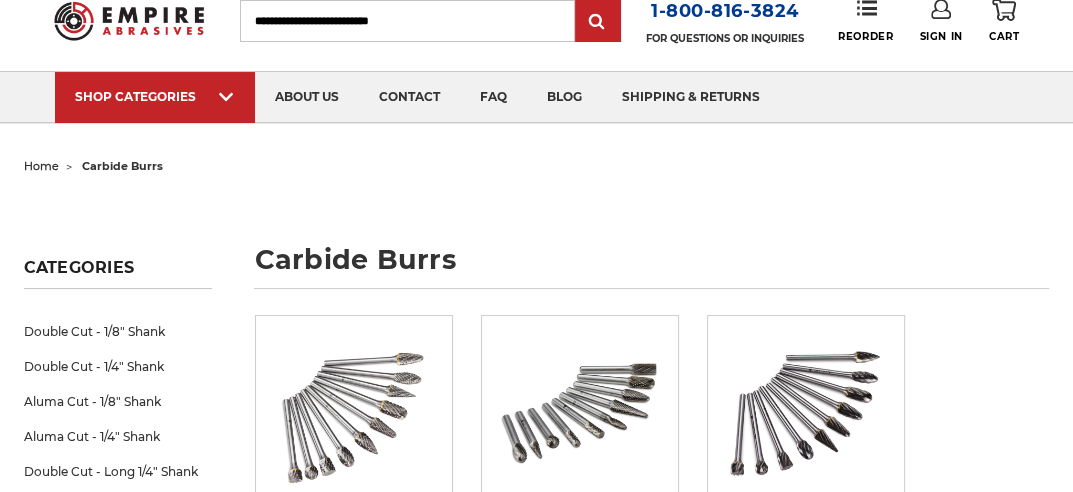 scroll, scrollTop: 100, scrollLeft: 0, axis: vertical 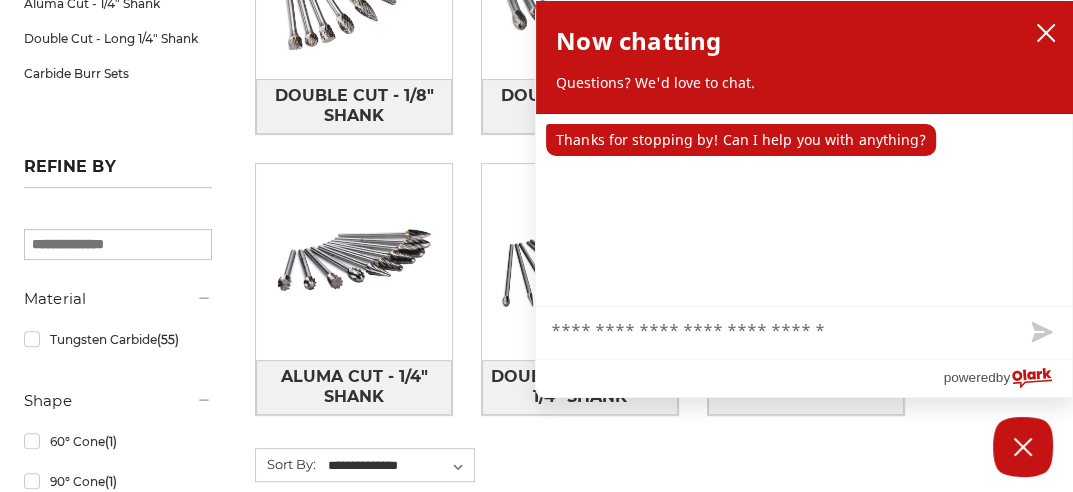 click on "Categories
Double Cut  - 1/8" Shank
Double Cut - 1/4" Shank
Aluma Cut - 1/8" Shank
Aluma Cut - 1/4" Shank
Double Cut - Long 1/4" Shank
Carbide Burr Sets
Refine by
×
Browse by Choose Your Grit, Grit & more
Hide Filters" at bounding box center (536, 1923) 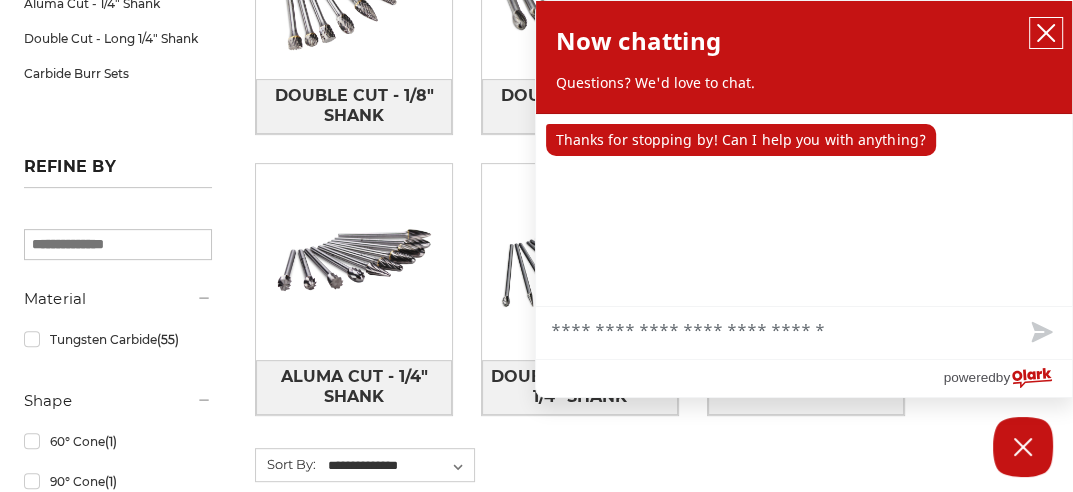 click 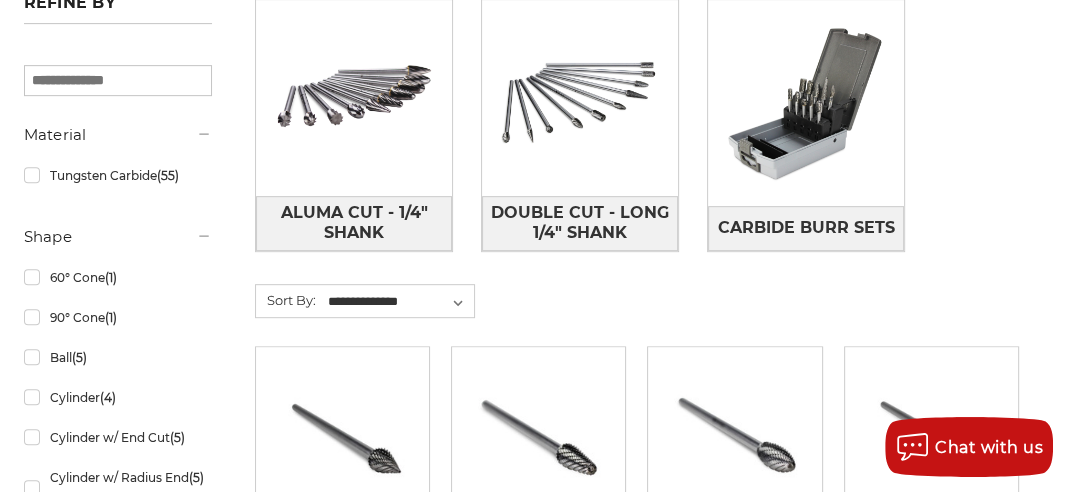 scroll, scrollTop: 700, scrollLeft: 0, axis: vertical 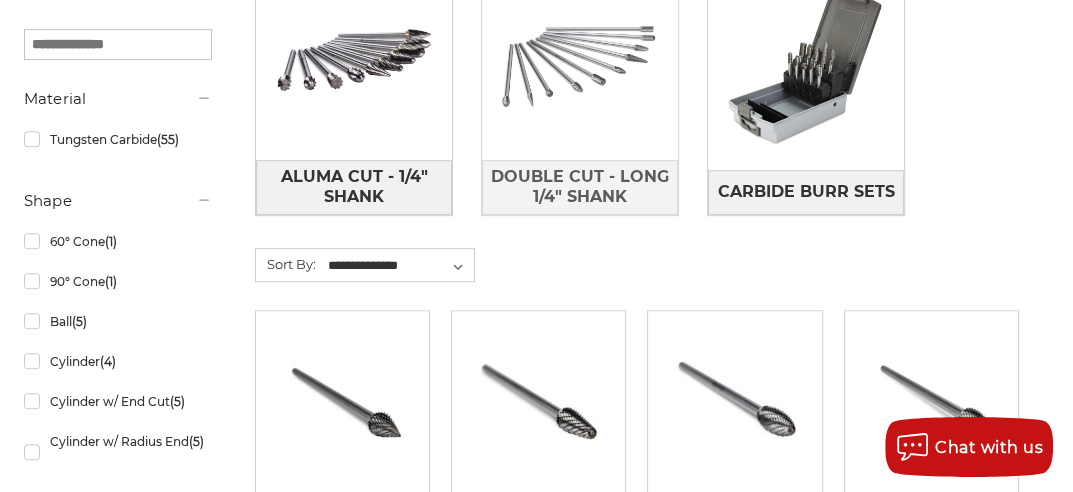 click at bounding box center (580, 62) 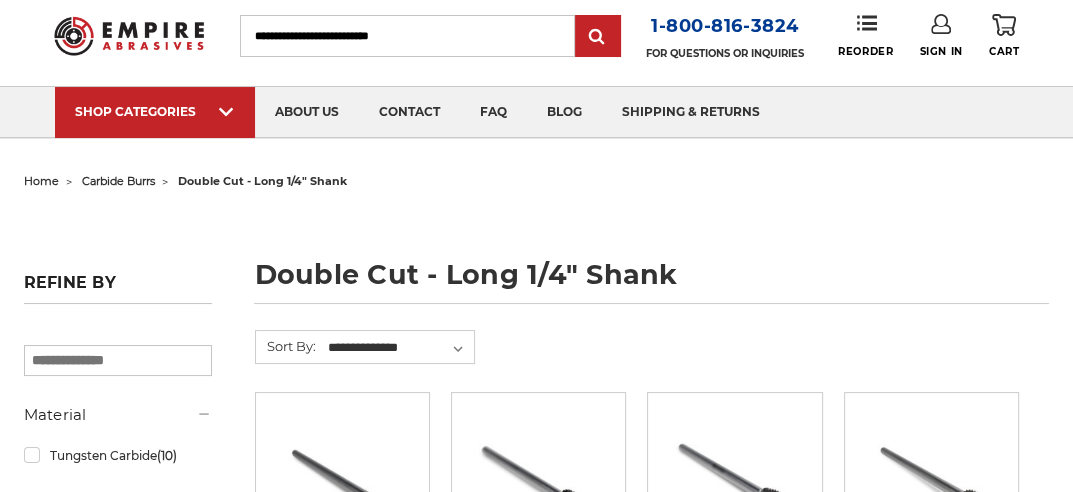 scroll, scrollTop: 100, scrollLeft: 0, axis: vertical 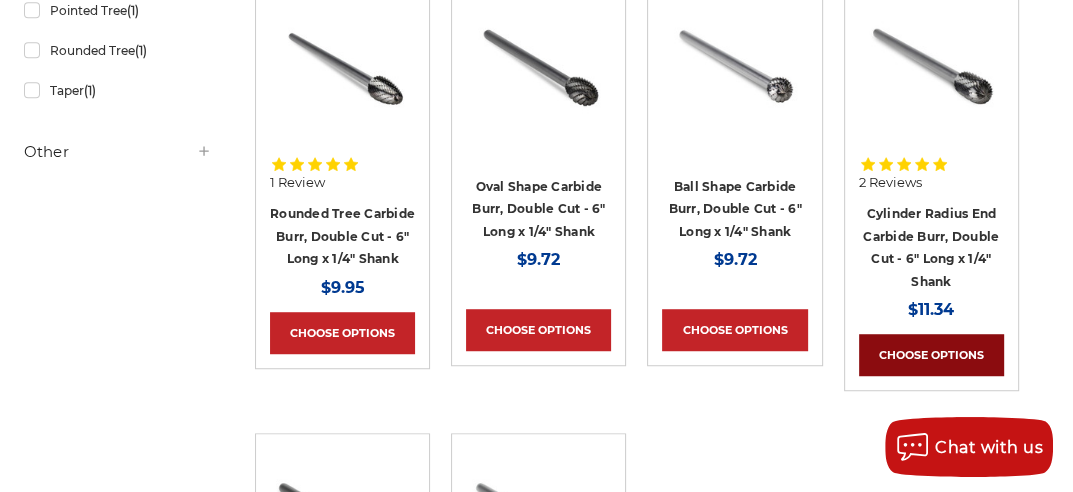 click on "Choose Options" at bounding box center (931, 355) 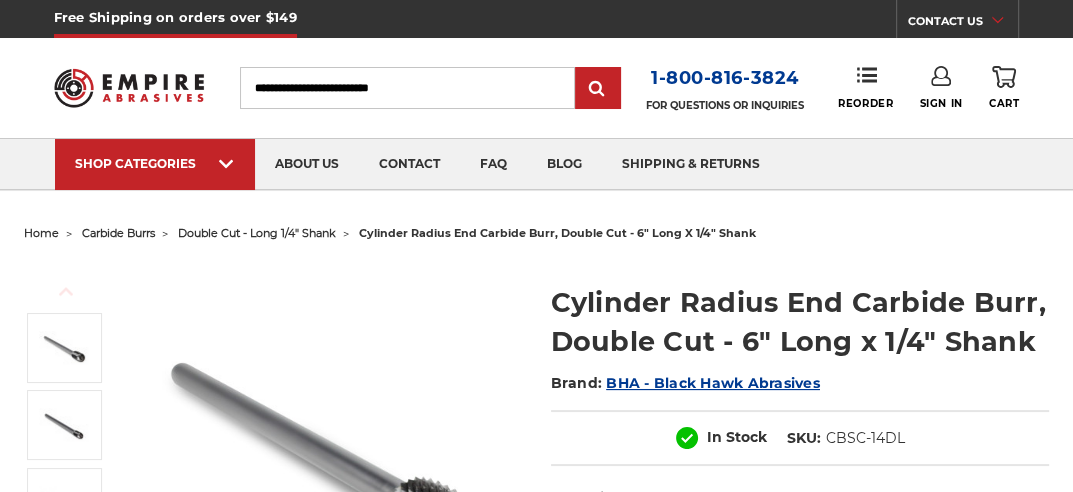scroll, scrollTop: 100, scrollLeft: 0, axis: vertical 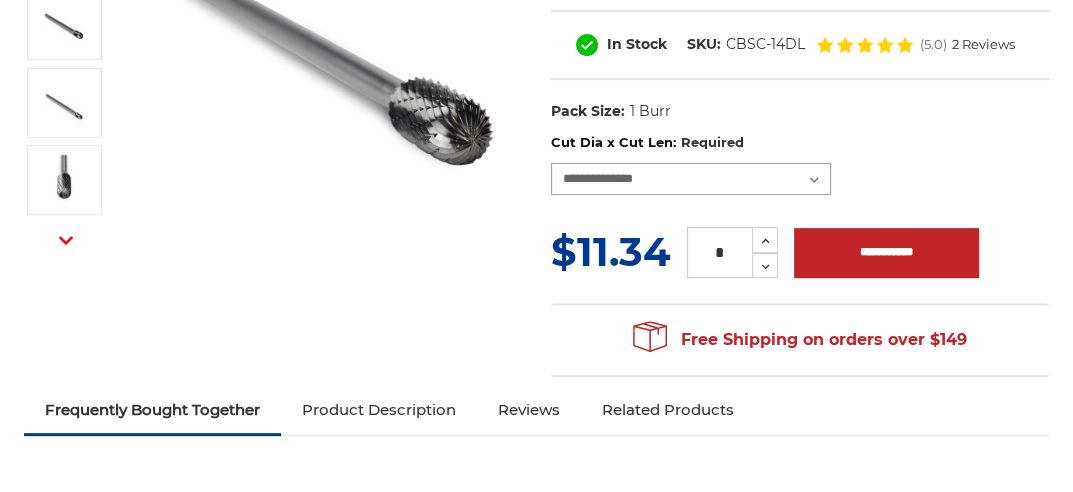 click on "**********" at bounding box center [691, 179] 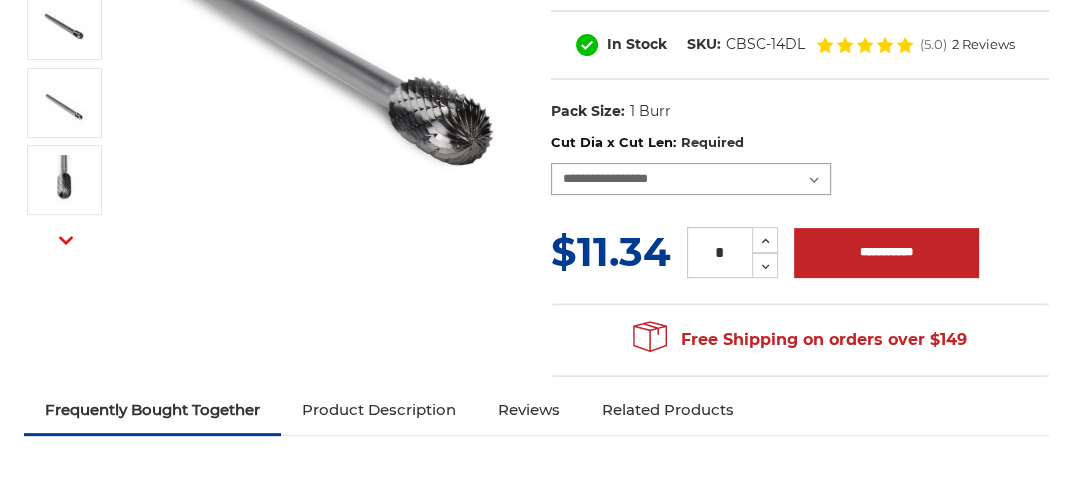 click on "**********" at bounding box center [691, 179] 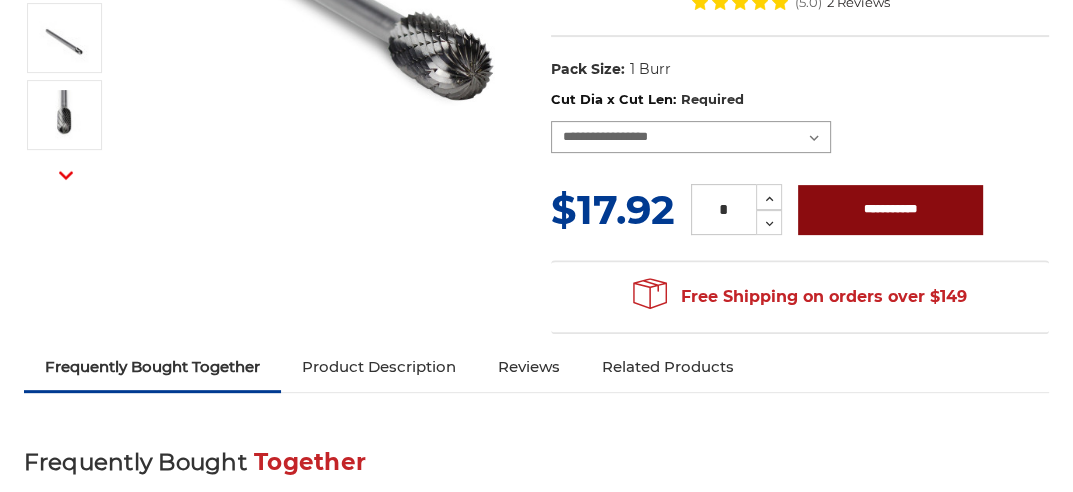 scroll, scrollTop: 500, scrollLeft: 0, axis: vertical 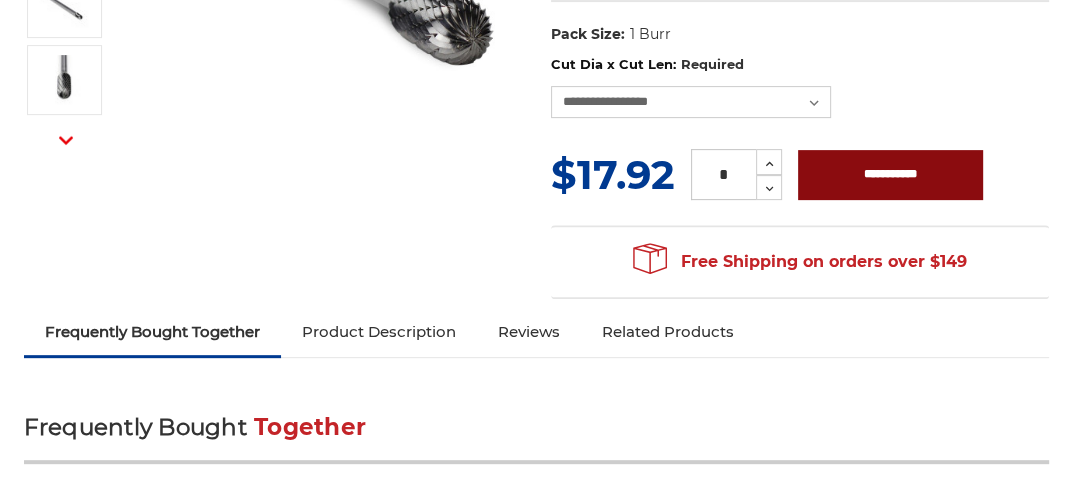 click on "**********" at bounding box center [890, 175] 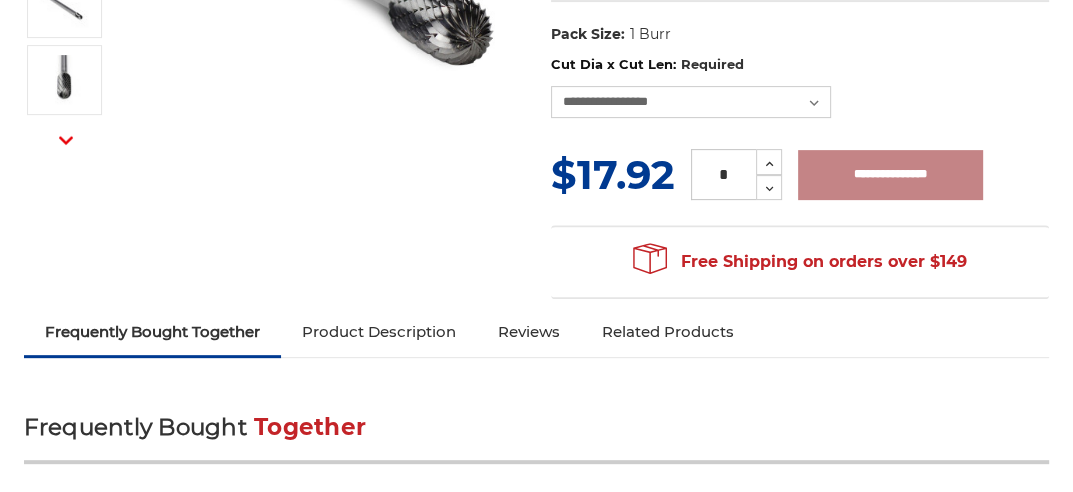 type on "**********" 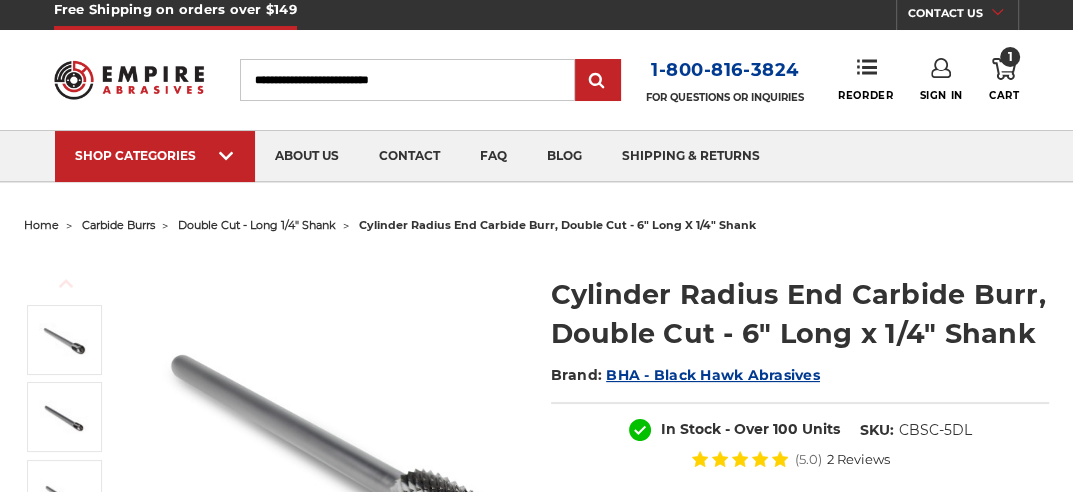 scroll, scrollTop: 0, scrollLeft: 0, axis: both 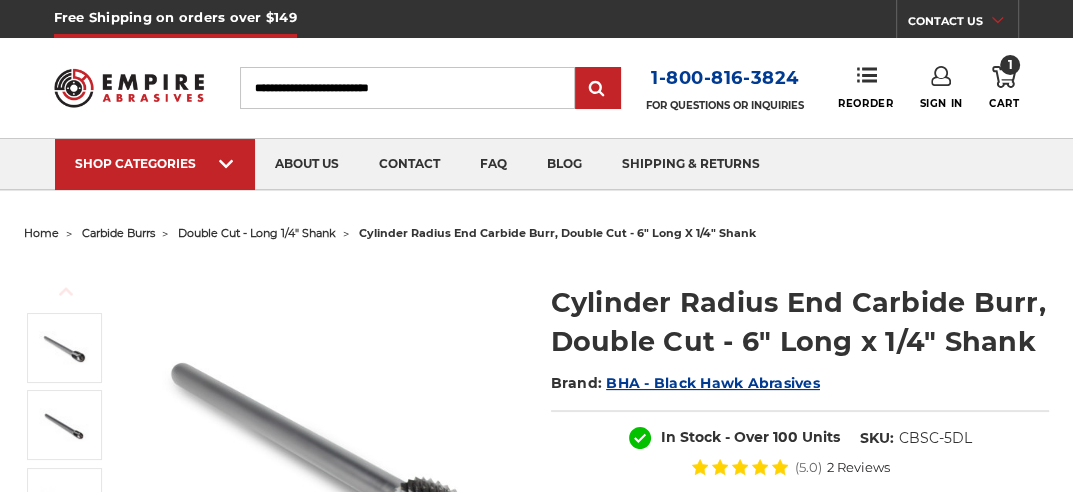 click on "1" at bounding box center [1010, 65] 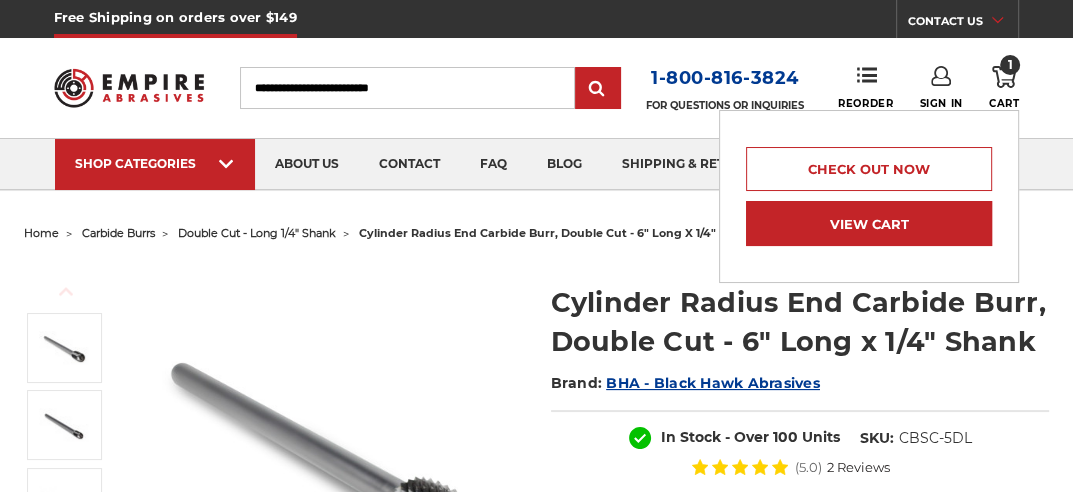 click on "View Cart" at bounding box center [869, 223] 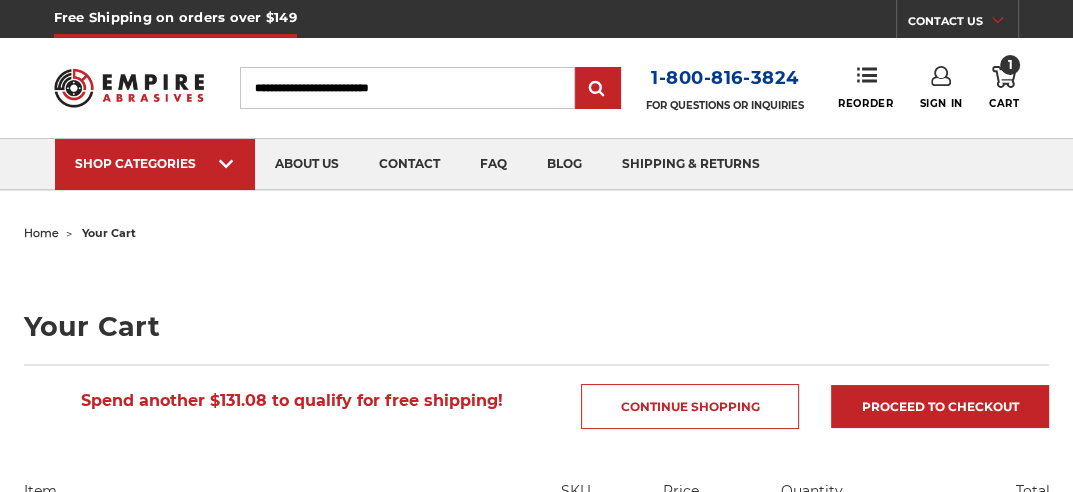 scroll, scrollTop: 100, scrollLeft: 0, axis: vertical 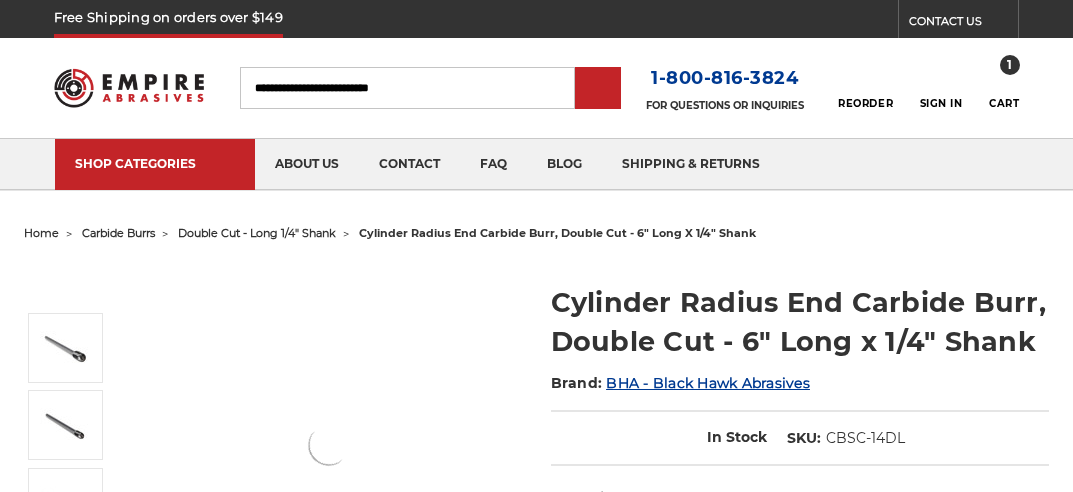 select on "****" 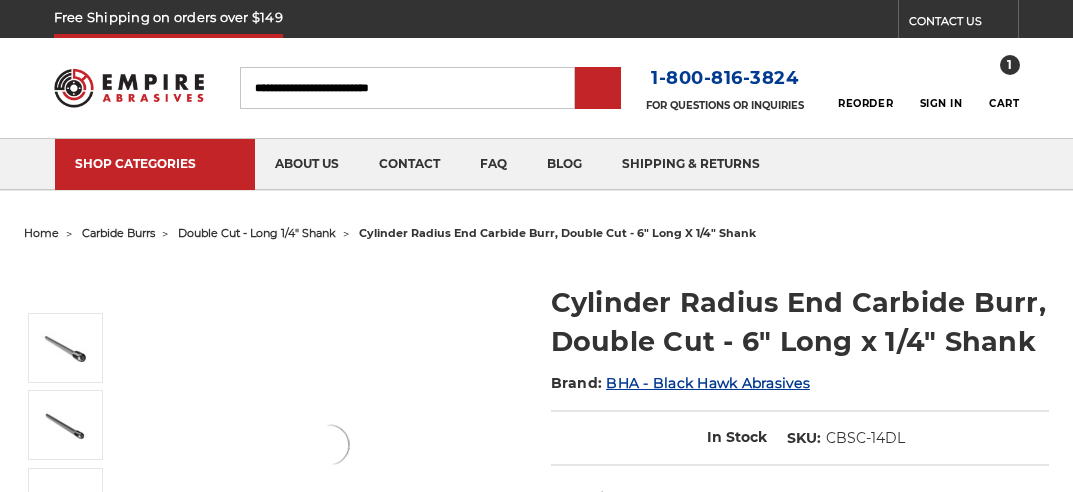 scroll, scrollTop: 0, scrollLeft: 0, axis: both 